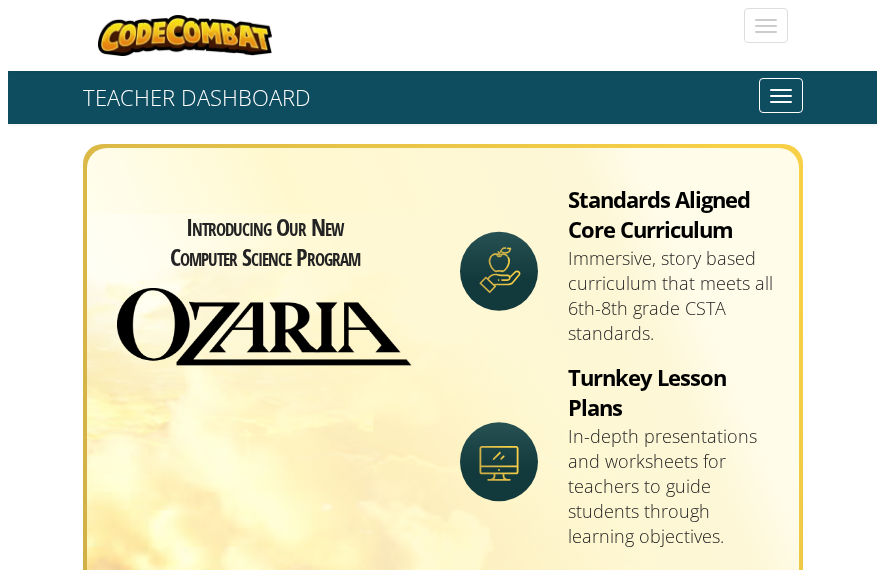 scroll, scrollTop: 0, scrollLeft: 0, axis: both 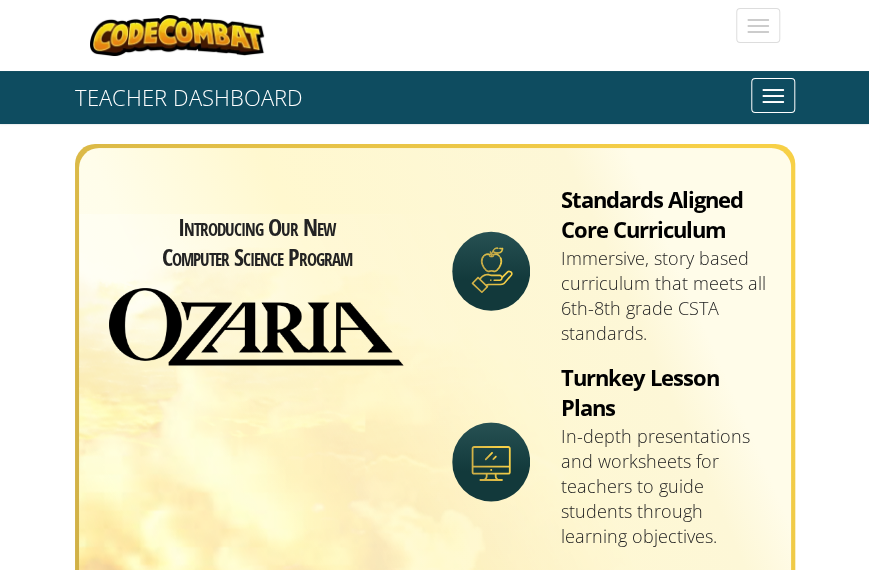select 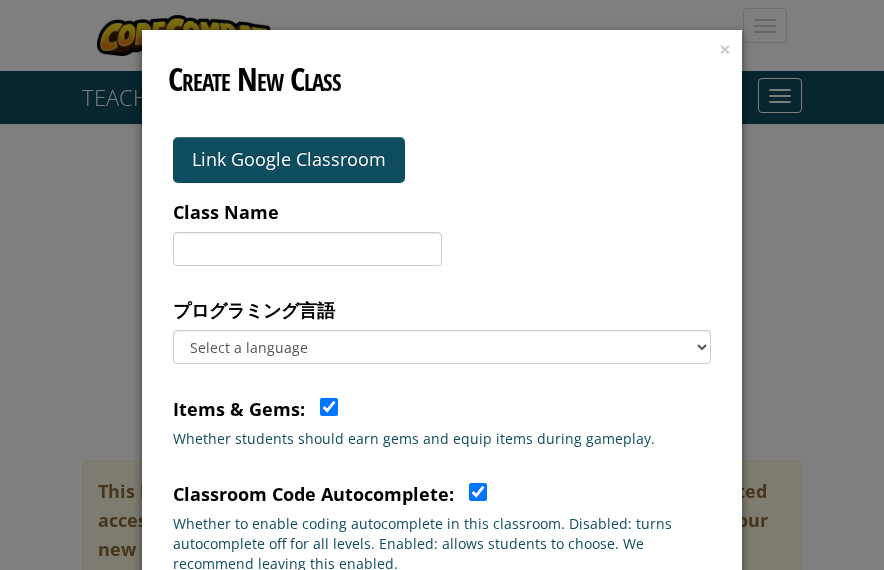 scroll, scrollTop: 0, scrollLeft: 0, axis: both 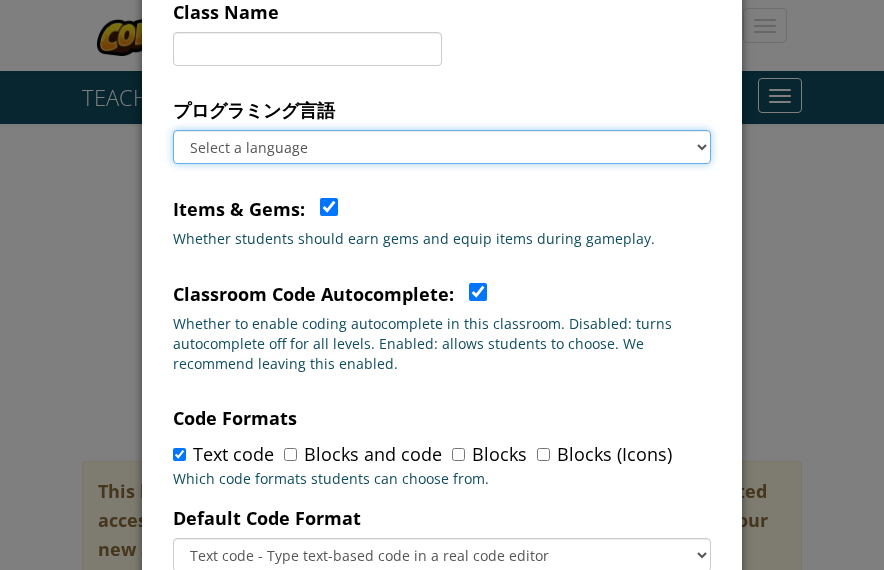 click on "Select a language Python (supports blocks) JavaScript (supports blocks) C++ Java (beta)" at bounding box center (442, 147) 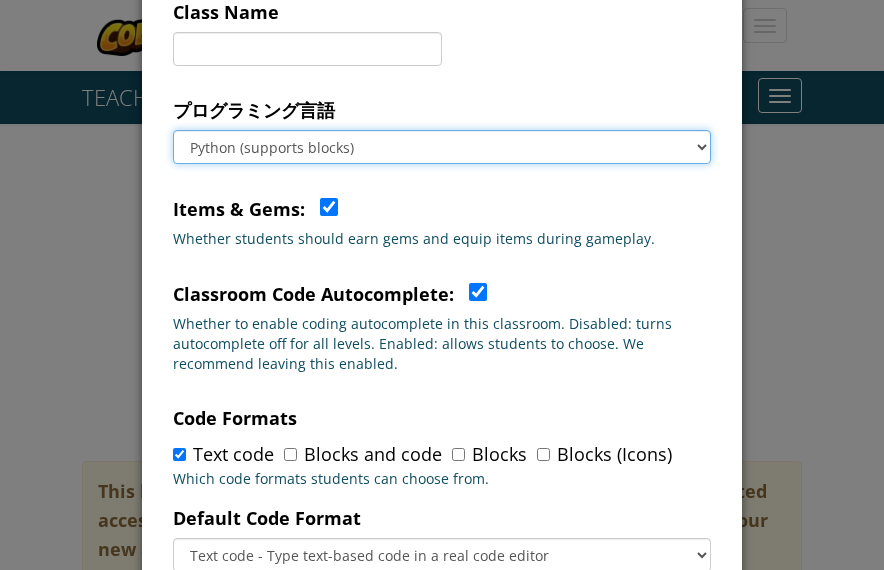 click on "Select a language Python (supports blocks) JavaScript (supports blocks) C++ Java (beta)" at bounding box center [442, 147] 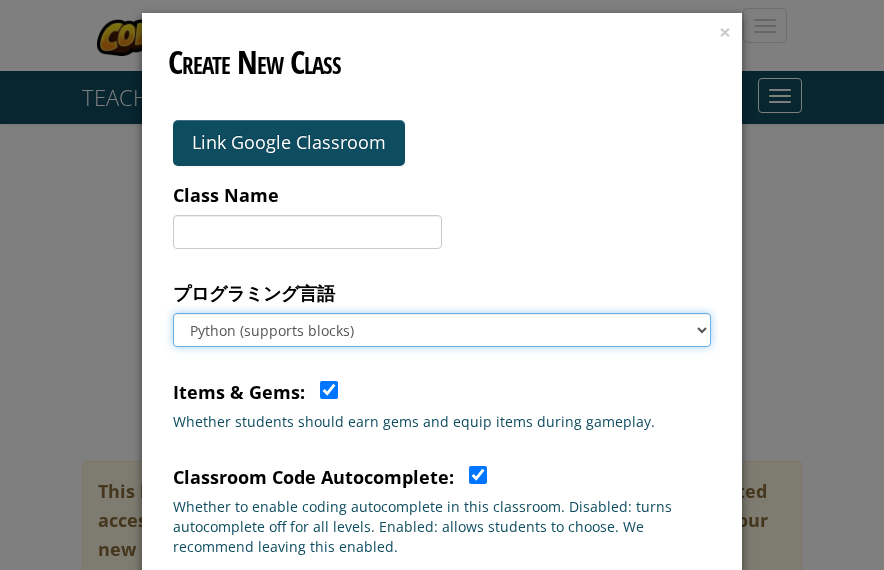 scroll, scrollTop: 0, scrollLeft: 0, axis: both 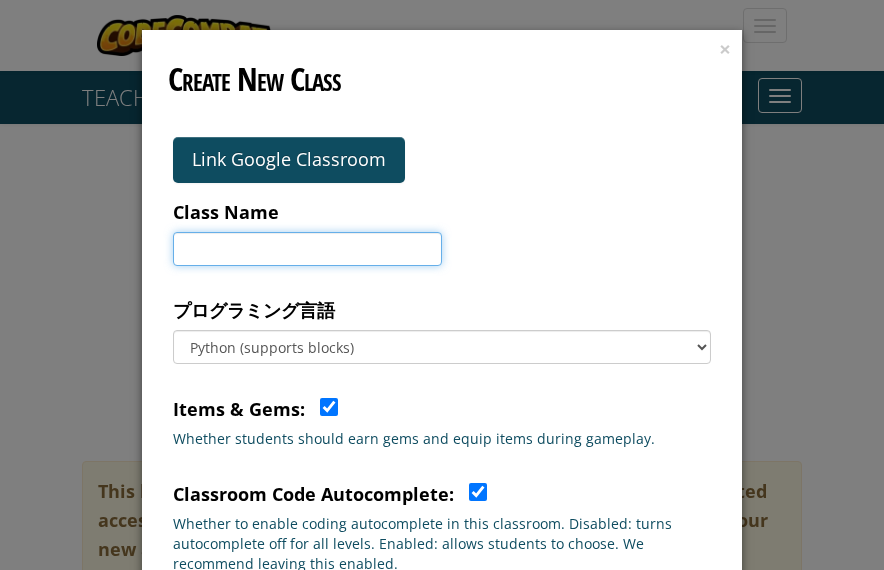 click at bounding box center (307, 249) 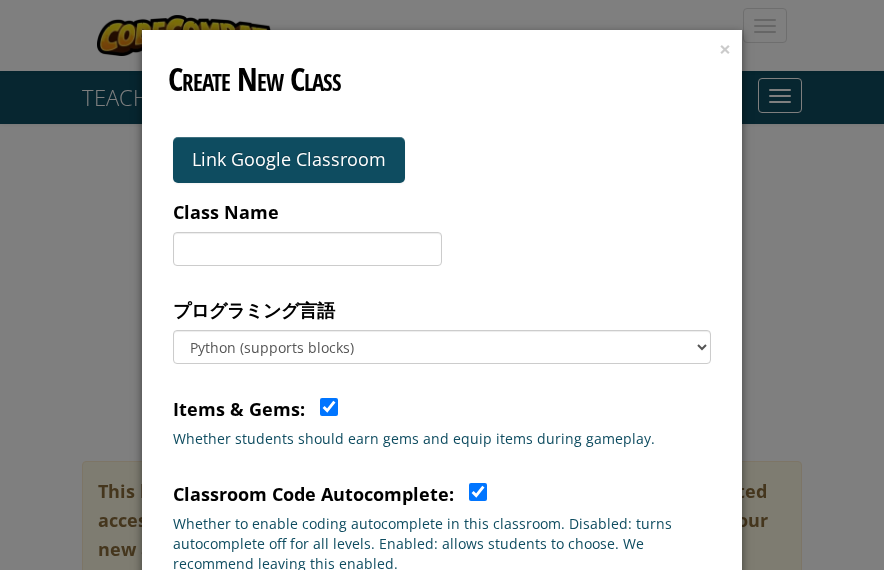 click on "Link Google Classroom Select Your Classroom No classrooms found Create classroom manually Class Name プログラミング言語 Select a language Python (supports blocks) JavaScript (supports blocks) C++ Java (beta) Items & Gems :  Whether students should earn gems and equip items during gameplay. Classroom Code Autocomplete:  Whether to enable coding autocomplete in this classroom. Disabled: turns autocomplete off for all levels. Enabled: allows students to choose. We recommend leaving this enabled. Code Formats Text code Blocks and code Blocks Blocks (Icons) Which code formats students can choose from. Default Code Format Text code - Type text-based code in a real code editor The code format that students will start with. AI Level Hints :  Whether students can ask for AI hints and error explanations." at bounding box center (442, 507) 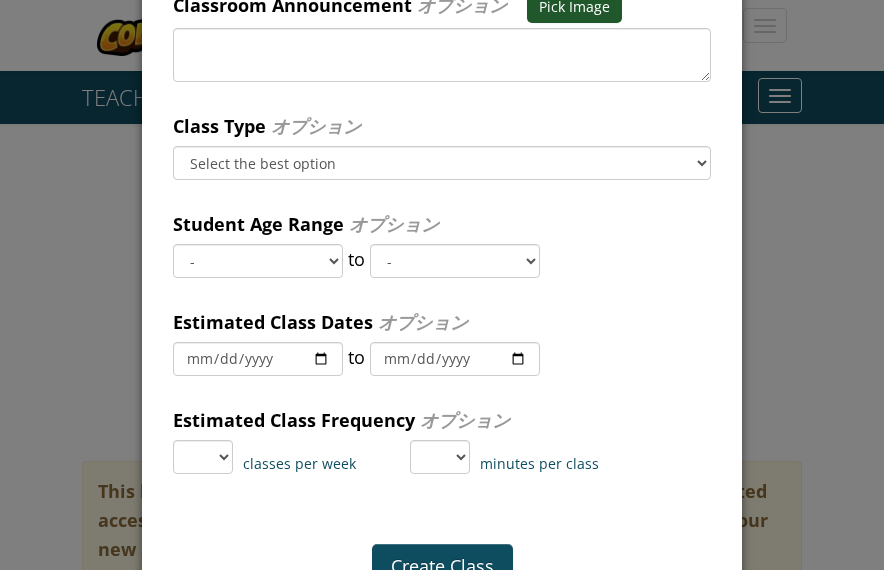 scroll, scrollTop: 994, scrollLeft: 0, axis: vertical 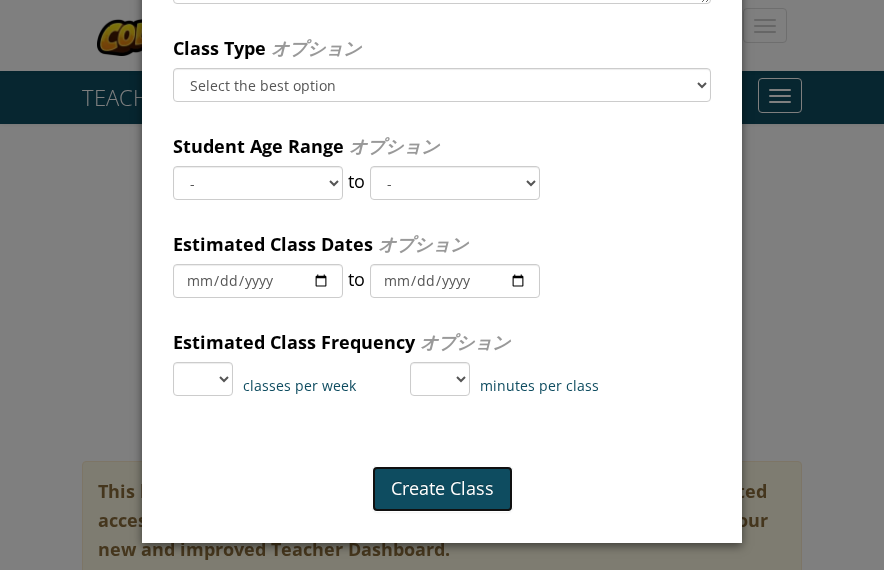 click on "Create Class" at bounding box center (442, 489) 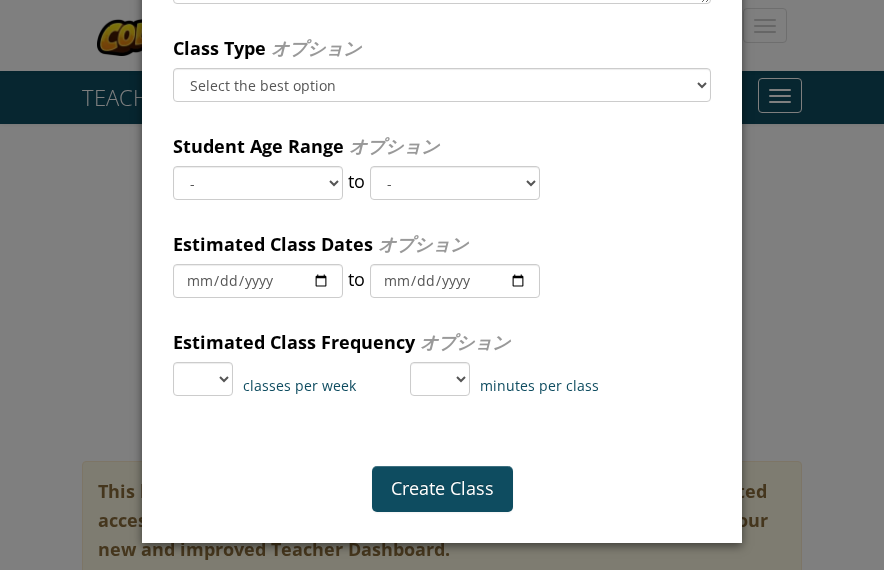 click on "Link Google Classroom Select Your Classroom No classrooms found Create classroom manually Class Name Please enter a class name. プログラミング言語 Select a language Python (supports blocks) JavaScript (supports blocks) C++ Java (beta) Items & Gems :  Whether students should earn gems and equip items during gameplay. Classroom Code Autocomplete:  Whether to enable coding autocomplete in this classroom. Disabled: turns autocomplete off for all levels. Enabled: allows students to choose. We recommend leaving this enabled. Code Formats Text code Blocks and code Blocks Blocks (Icons) Which code formats students can choose from. Default Code Format Text code - Type text-based code in a real code editor The code format that students will start with. AI Level Hints :  Whether students can ask for AI hints and error explanations. Classroom Announcement オプション Pick Image Average Student Programming Experience オプション This will help us understand how to pace courses better. Class Type In School" at bounding box center [442, -238] 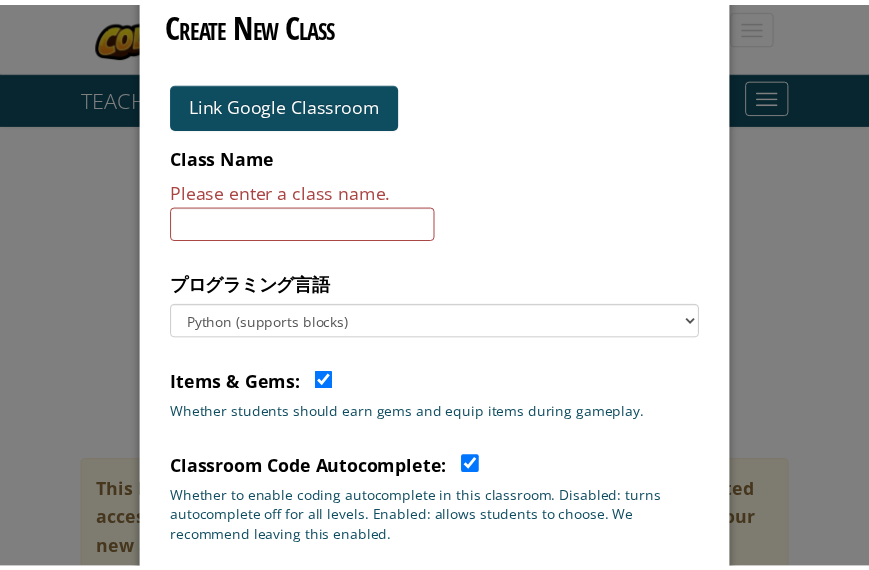 scroll, scrollTop: 0, scrollLeft: 0, axis: both 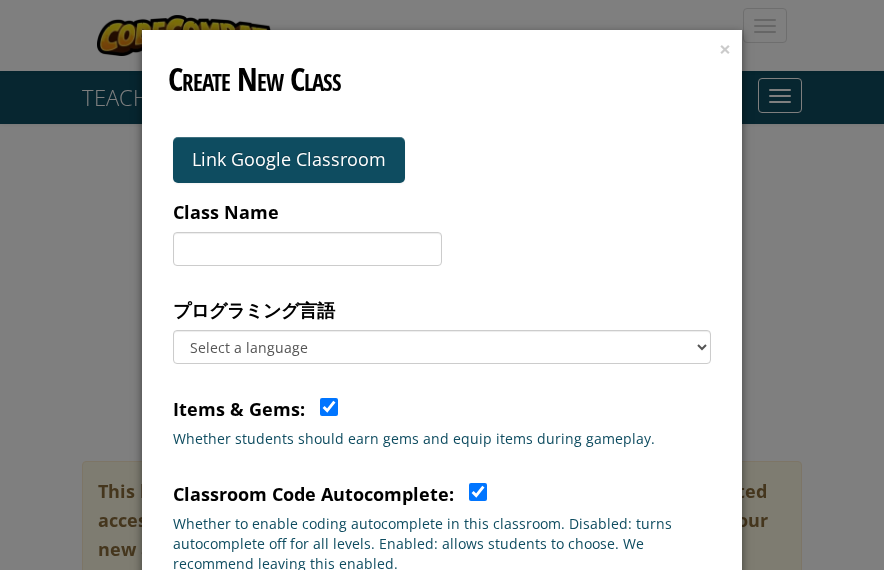 select 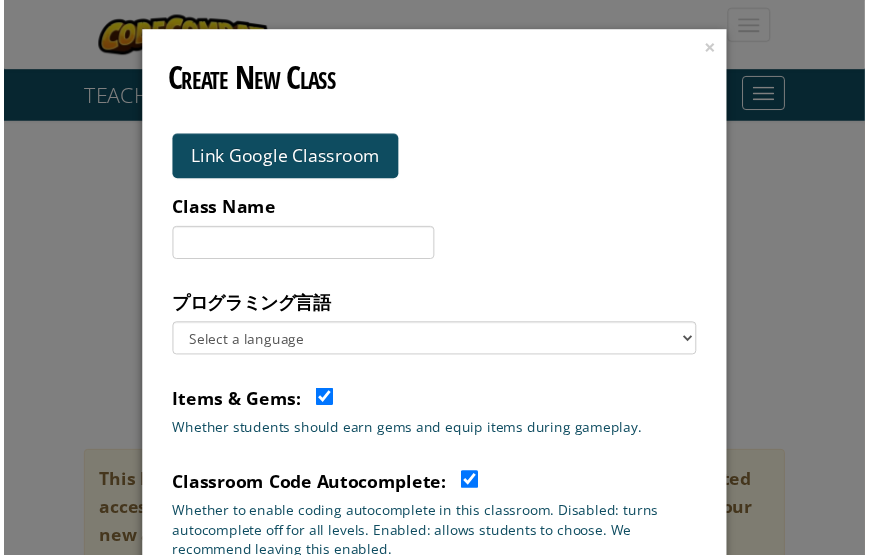 scroll, scrollTop: 0, scrollLeft: 0, axis: both 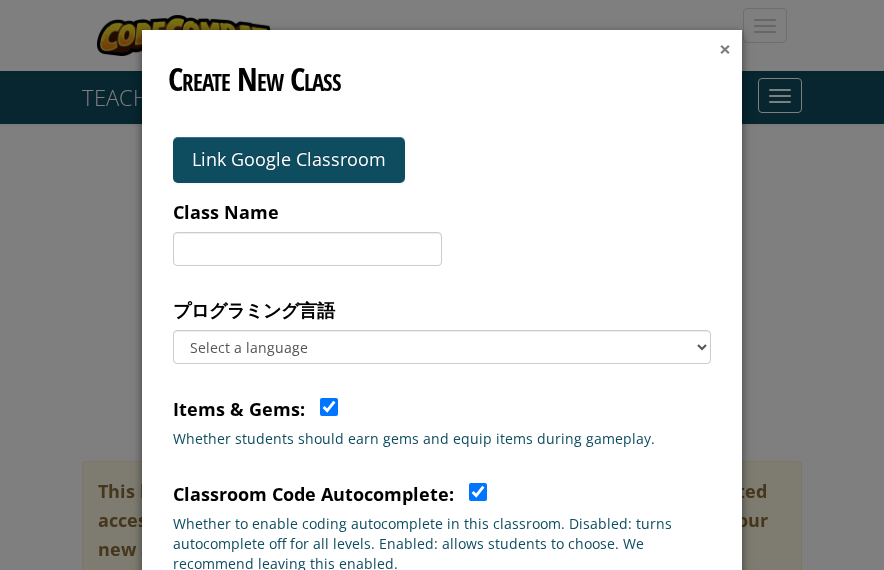 click on "×" at bounding box center (725, 49) 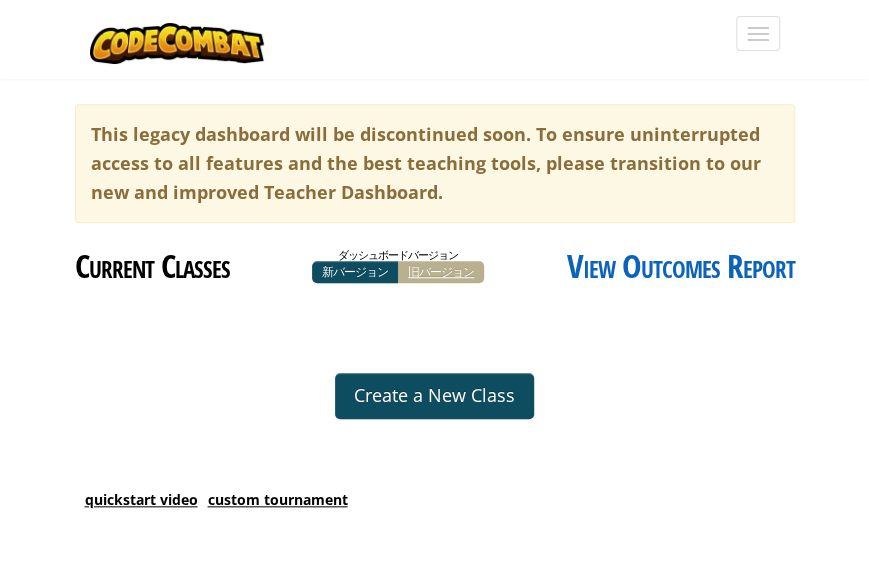 scroll, scrollTop: 200, scrollLeft: 0, axis: vertical 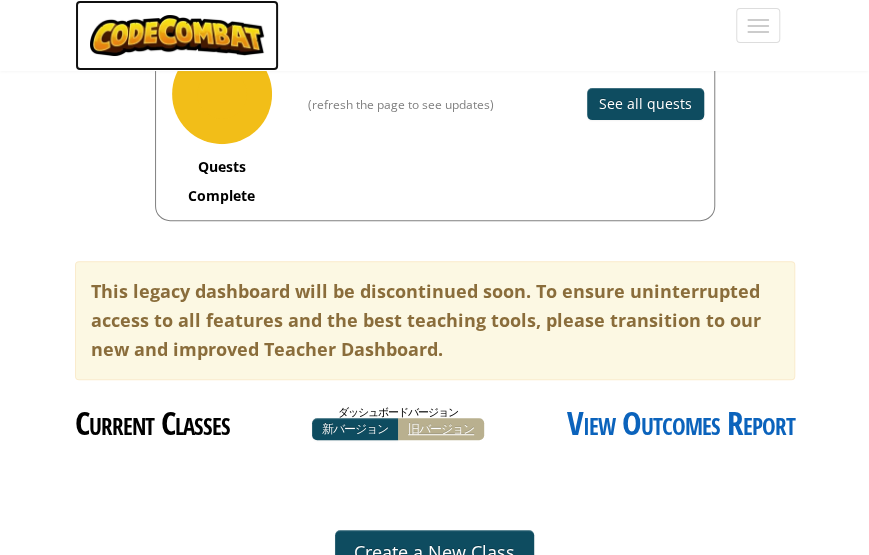 click at bounding box center (177, 35) 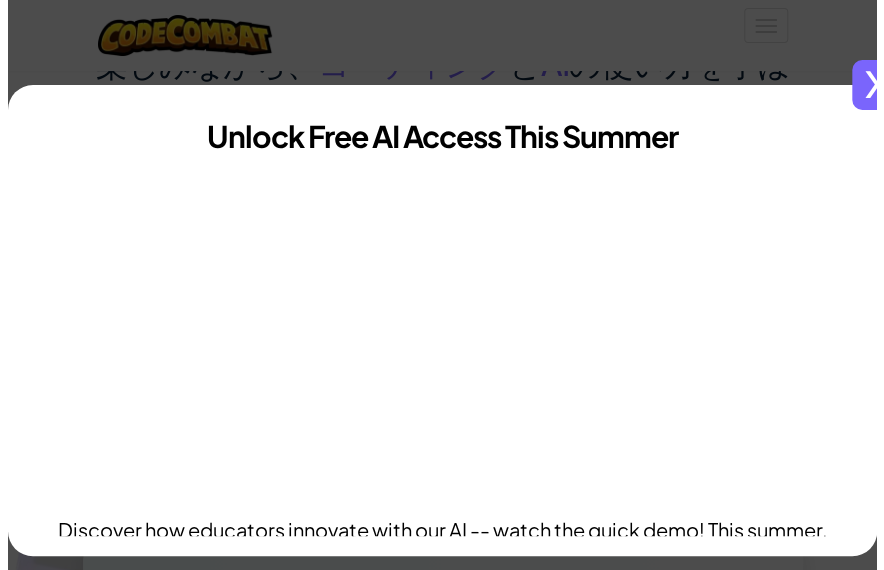 scroll, scrollTop: 0, scrollLeft: 0, axis: both 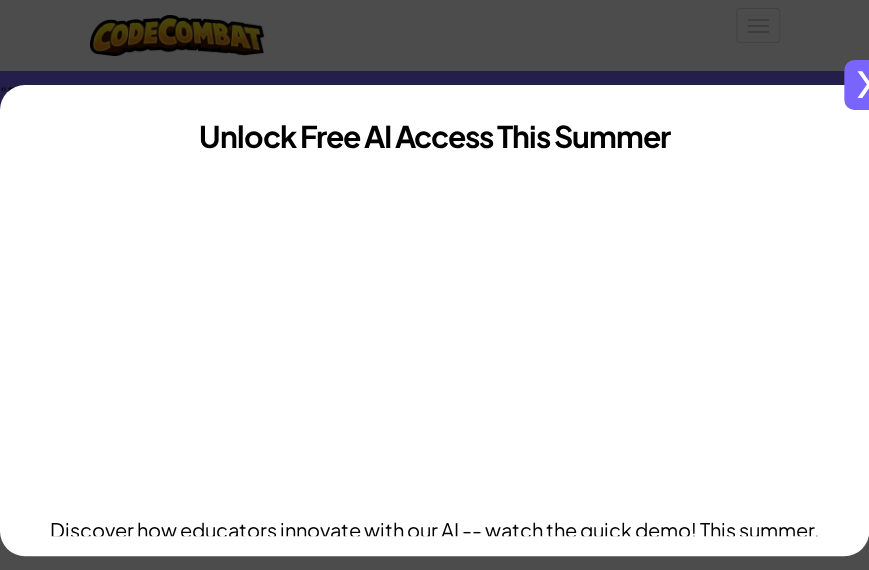 click on "x" at bounding box center [869, 85] 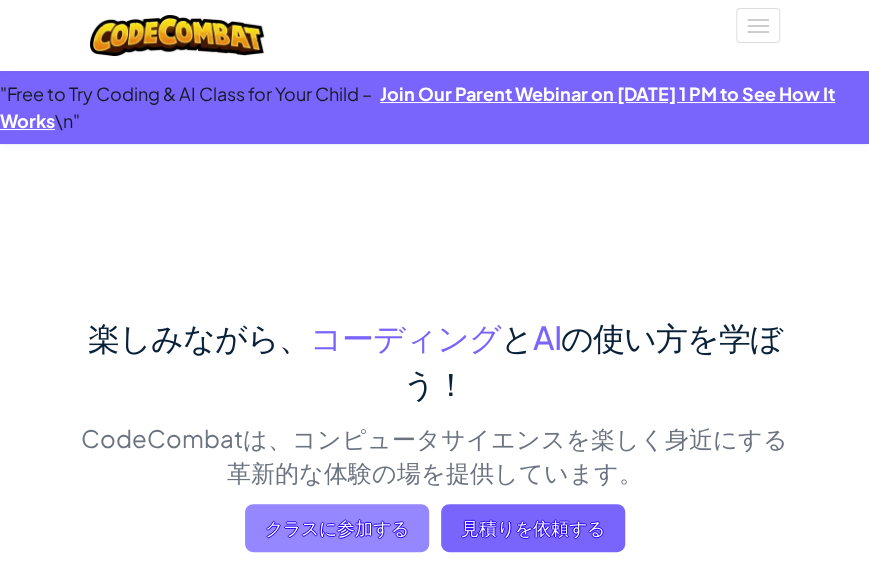 click on "クラスに参加する" at bounding box center [337, 528] 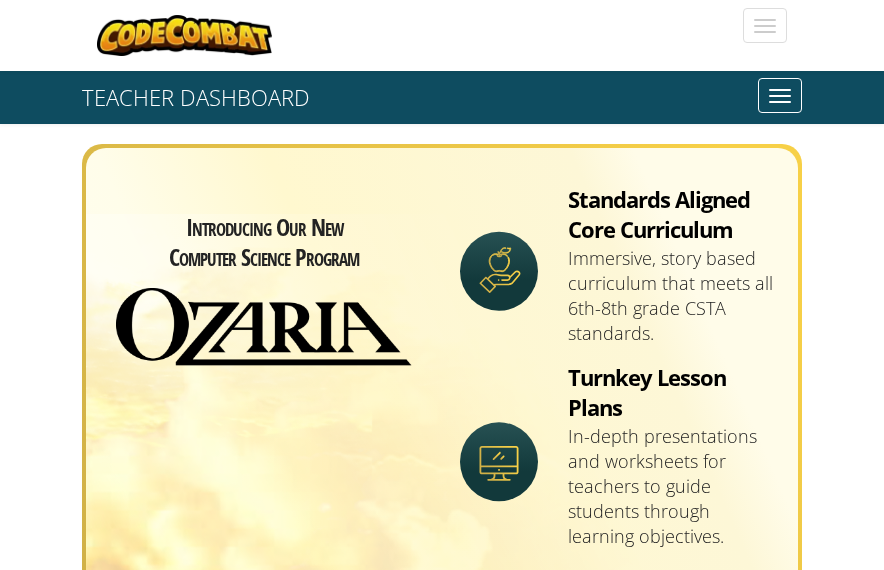 select 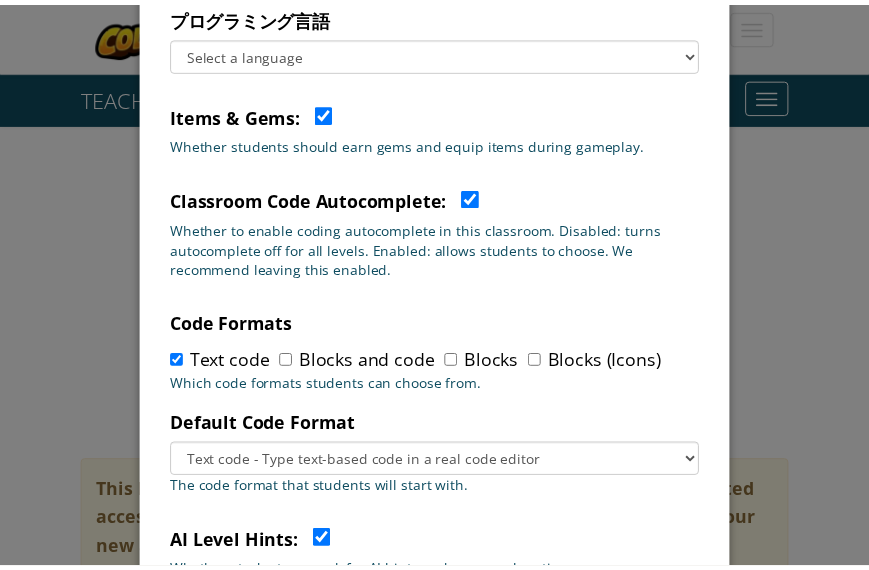 scroll, scrollTop: 0, scrollLeft: 0, axis: both 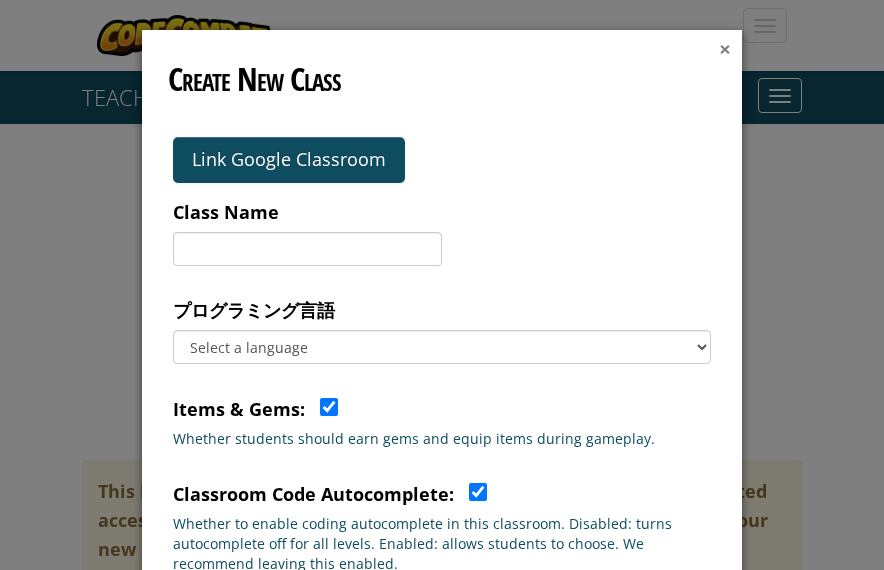 click on "×" at bounding box center [725, 49] 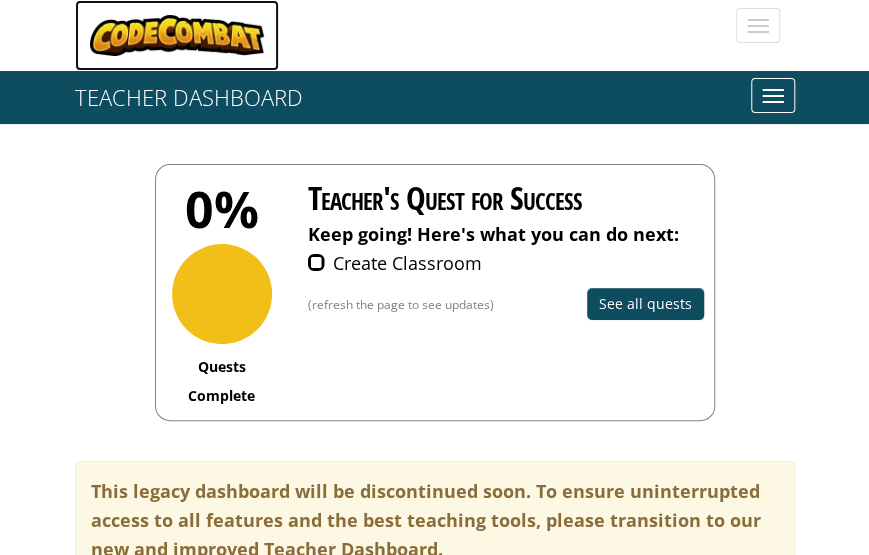 click at bounding box center (177, 35) 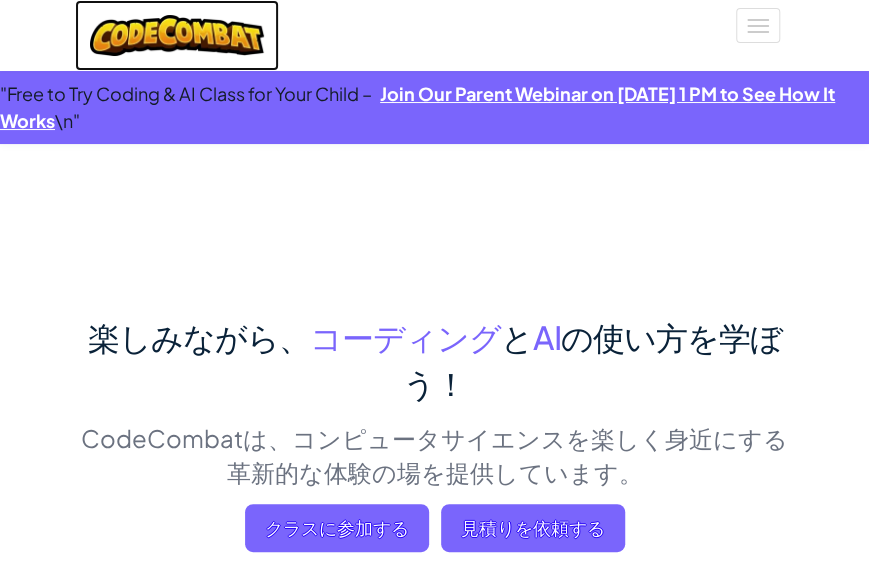 click at bounding box center [177, 35] 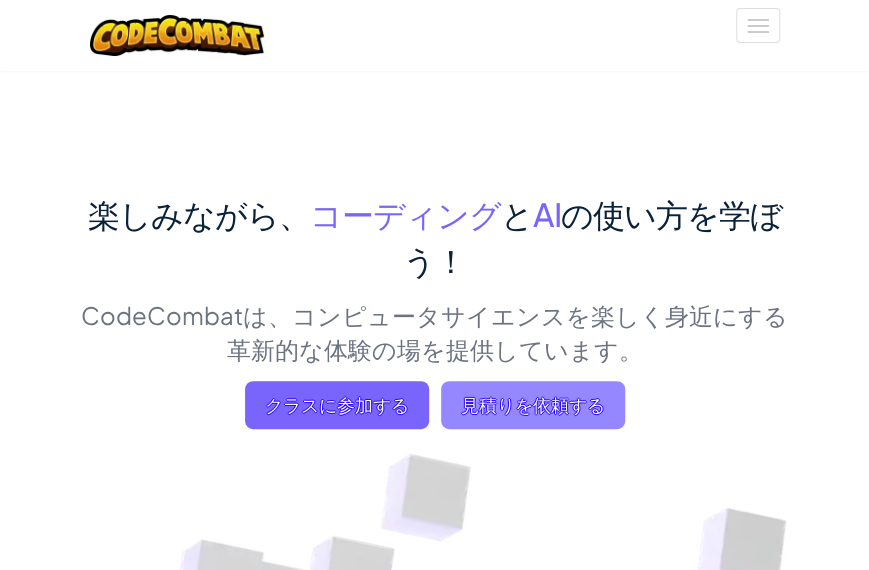 scroll, scrollTop: 100, scrollLeft: 0, axis: vertical 